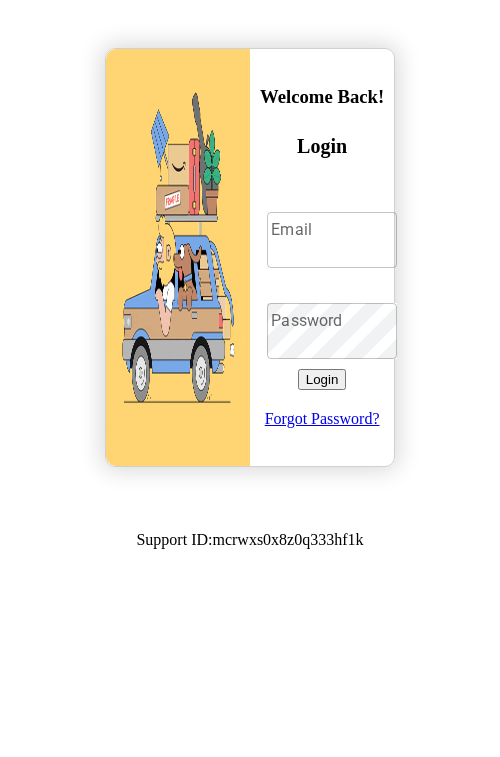 scroll, scrollTop: 0, scrollLeft: 0, axis: both 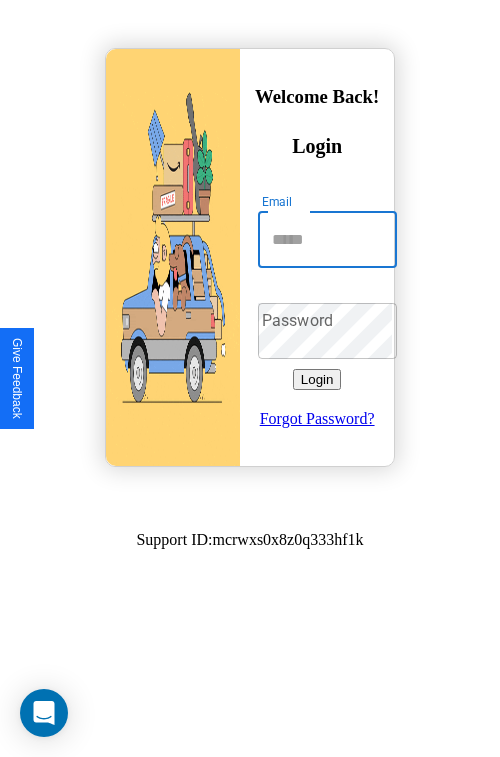 click on "Email" at bounding box center (327, 240) 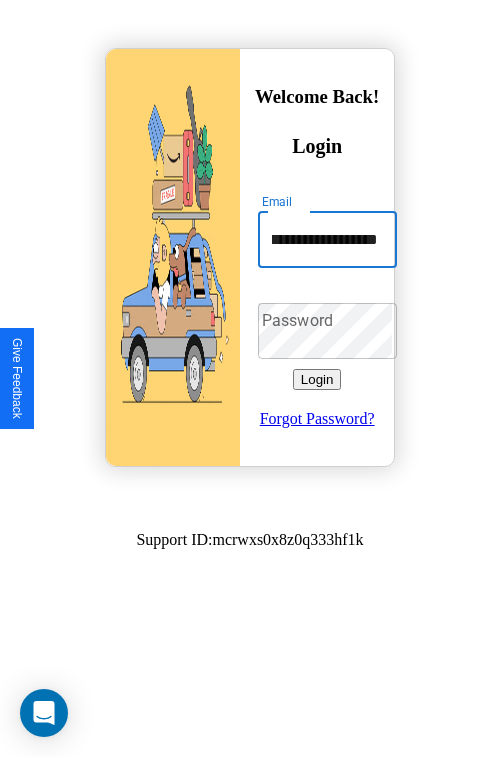 scroll, scrollTop: 0, scrollLeft: 64, axis: horizontal 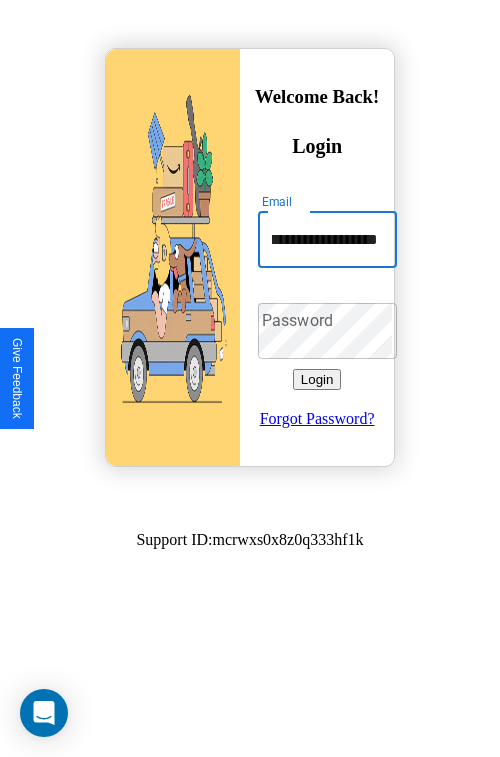 type on "**********" 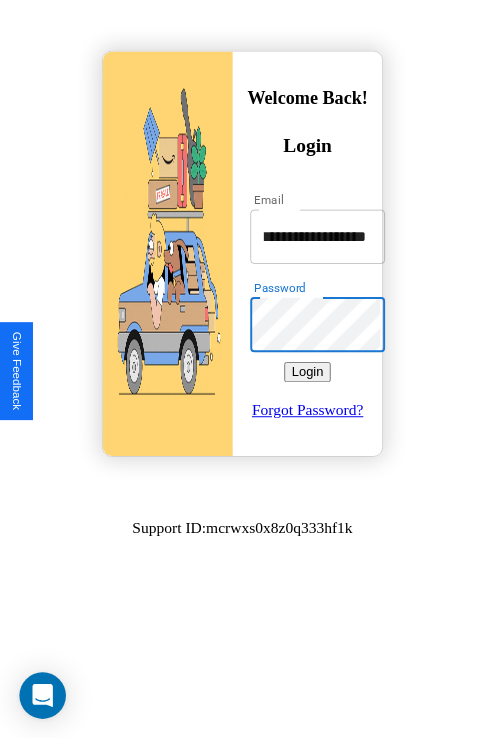 scroll, scrollTop: 0, scrollLeft: 0, axis: both 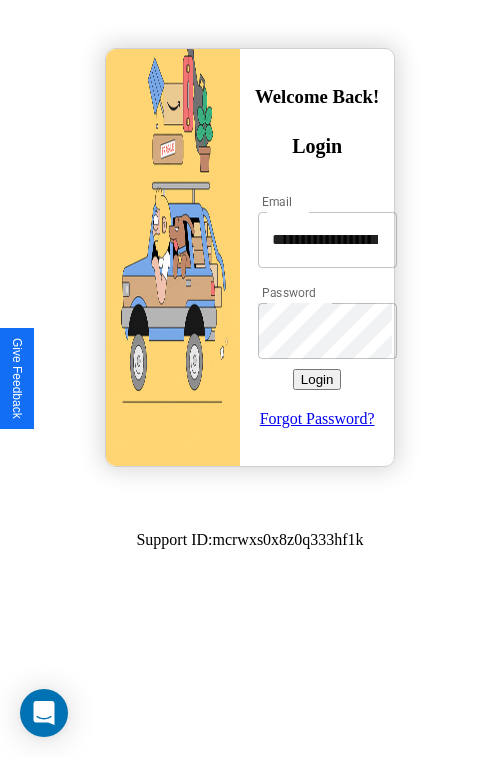 click on "Login" at bounding box center (317, 379) 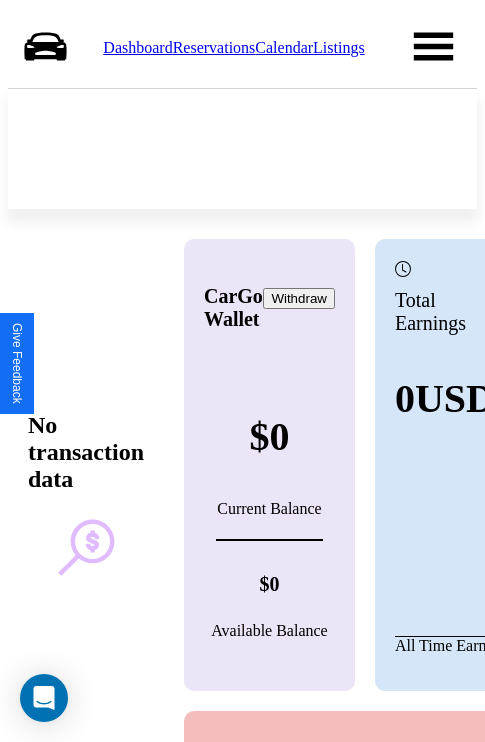 click on "Calendar" at bounding box center [284, 47] 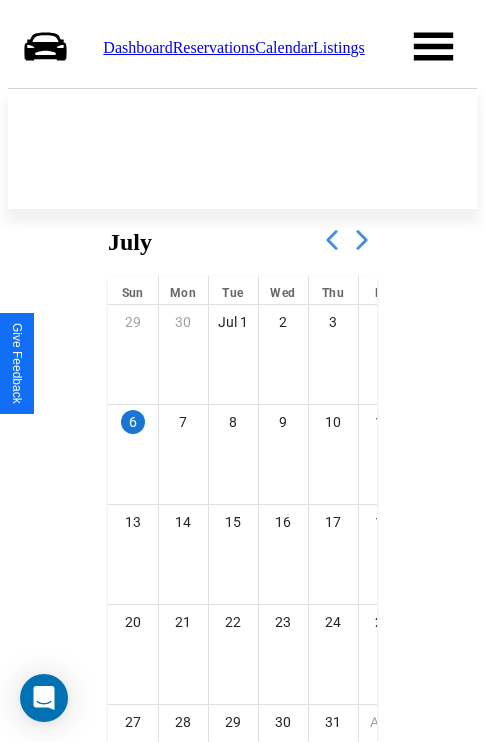 click at bounding box center (362, 240) 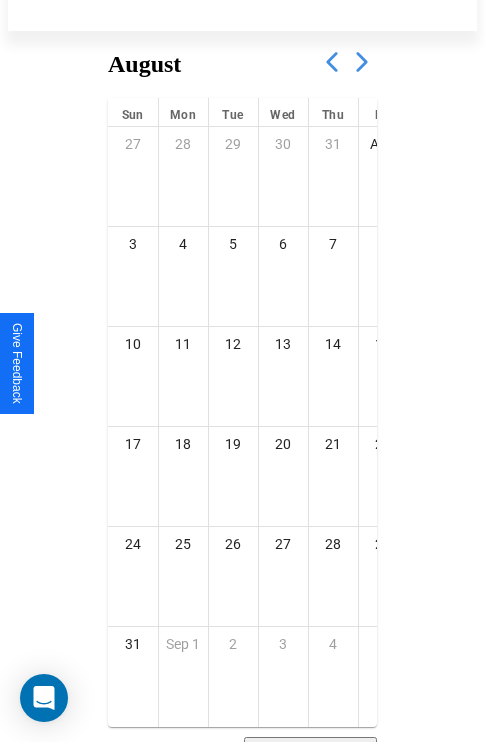 scroll, scrollTop: 242, scrollLeft: 0, axis: vertical 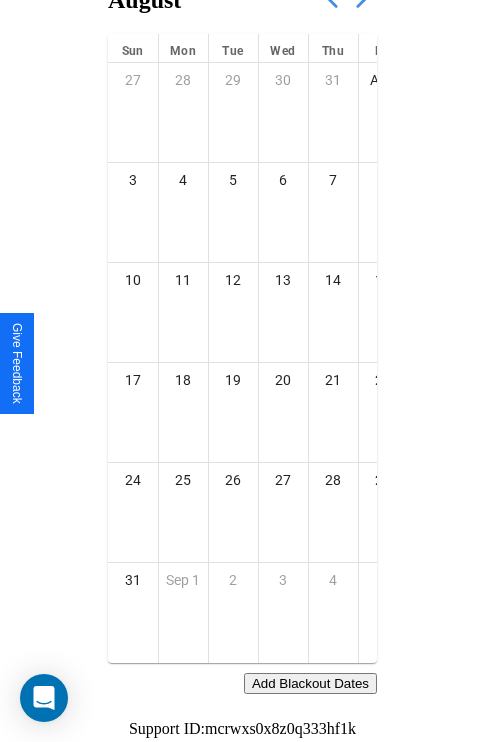 click on "Add Blackout Dates" at bounding box center (310, 683) 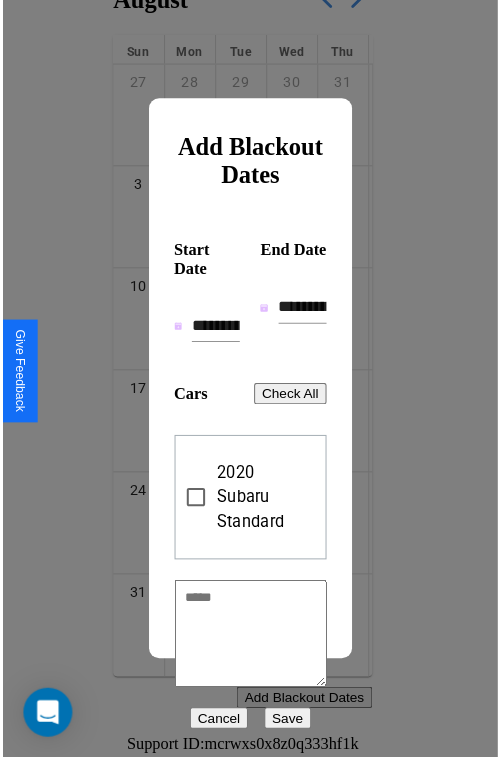 scroll, scrollTop: 227, scrollLeft: 0, axis: vertical 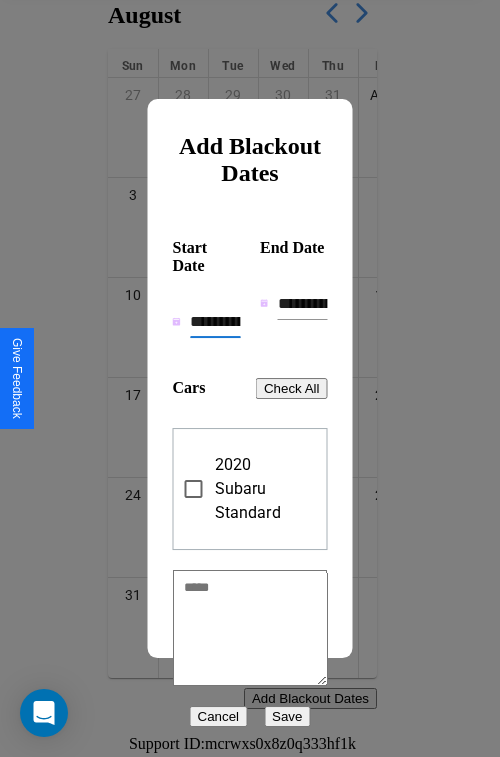 click on "**********" at bounding box center [215, 322] 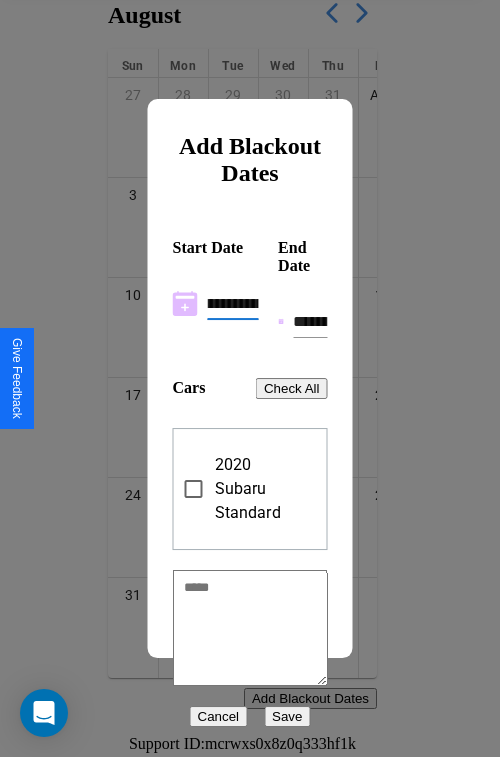 scroll, scrollTop: 0, scrollLeft: 37, axis: horizontal 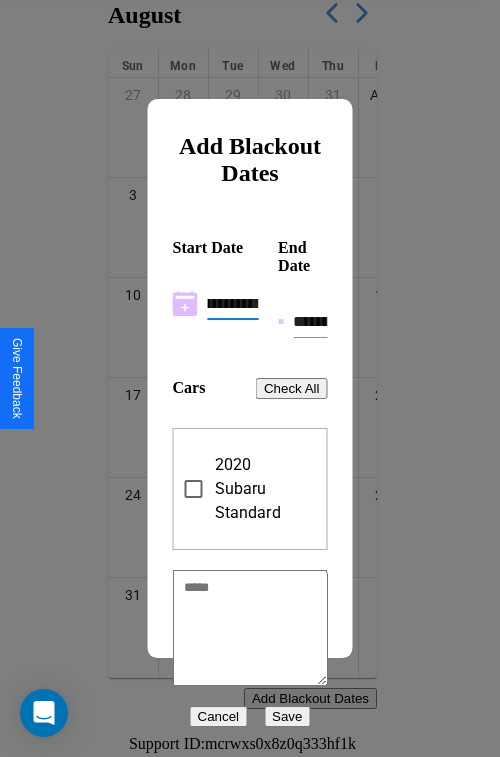 type on "**********" 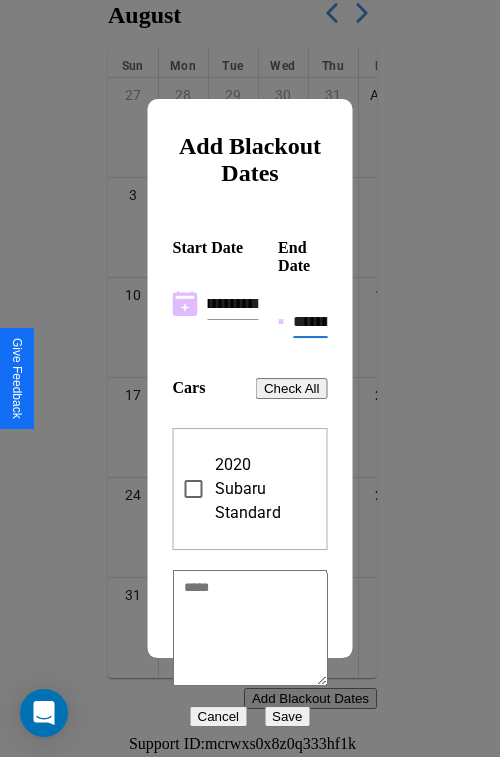 scroll, scrollTop: 0, scrollLeft: 0, axis: both 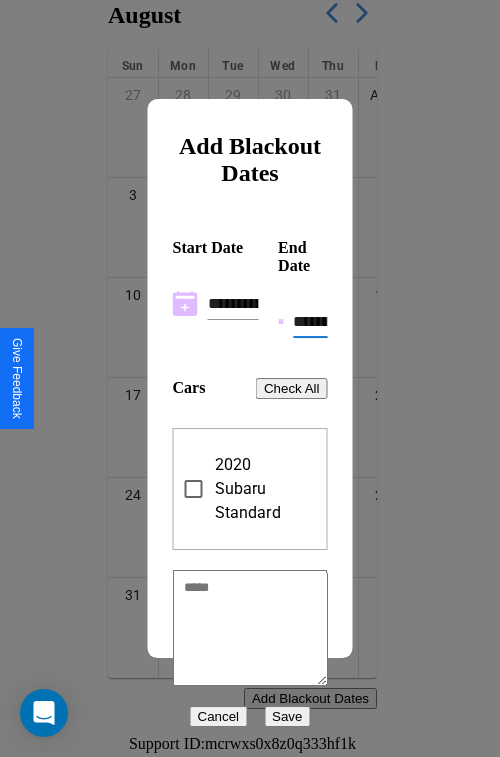 click on "**********" at bounding box center [310, 322] 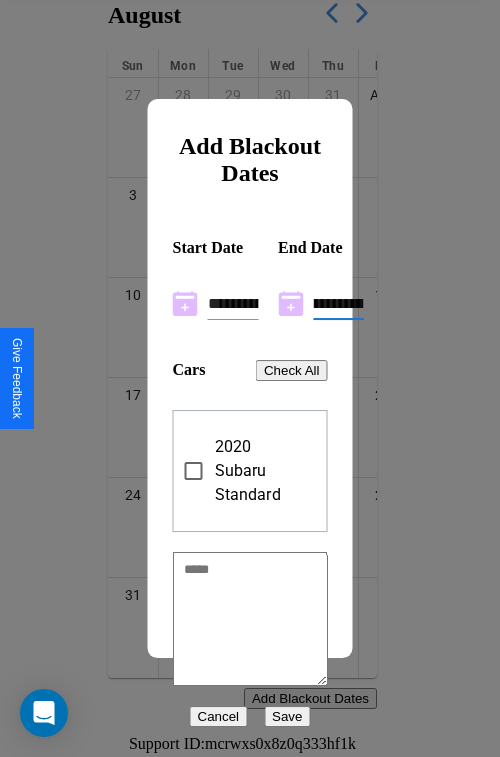 type on "**********" 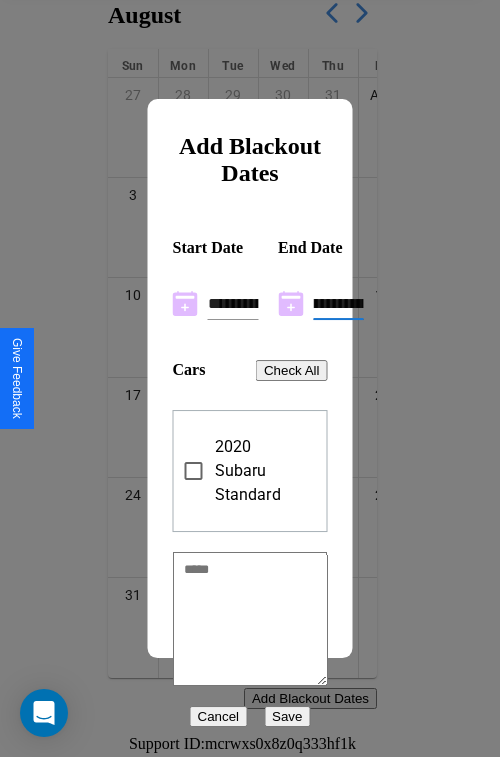 scroll, scrollTop: 0, scrollLeft: 37, axis: horizontal 